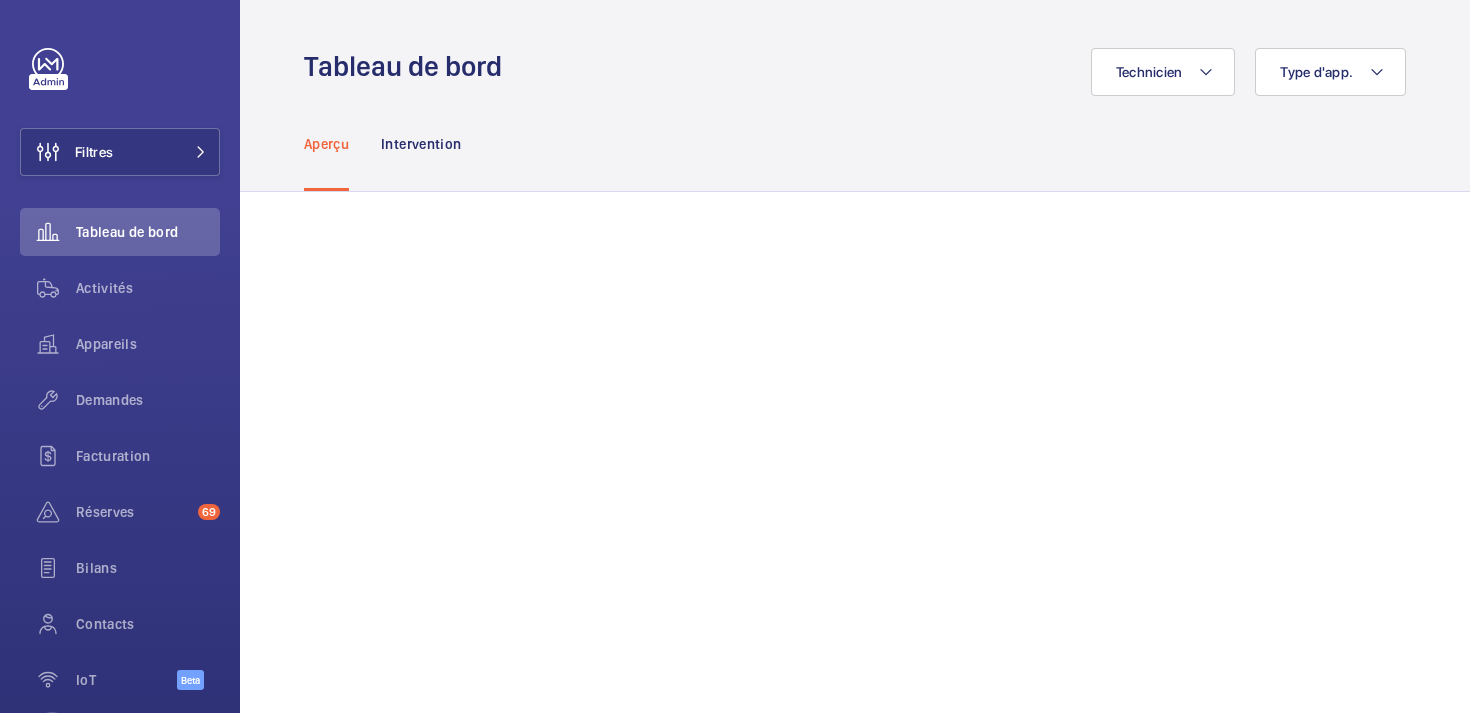 scroll, scrollTop: 0, scrollLeft: 0, axis: both 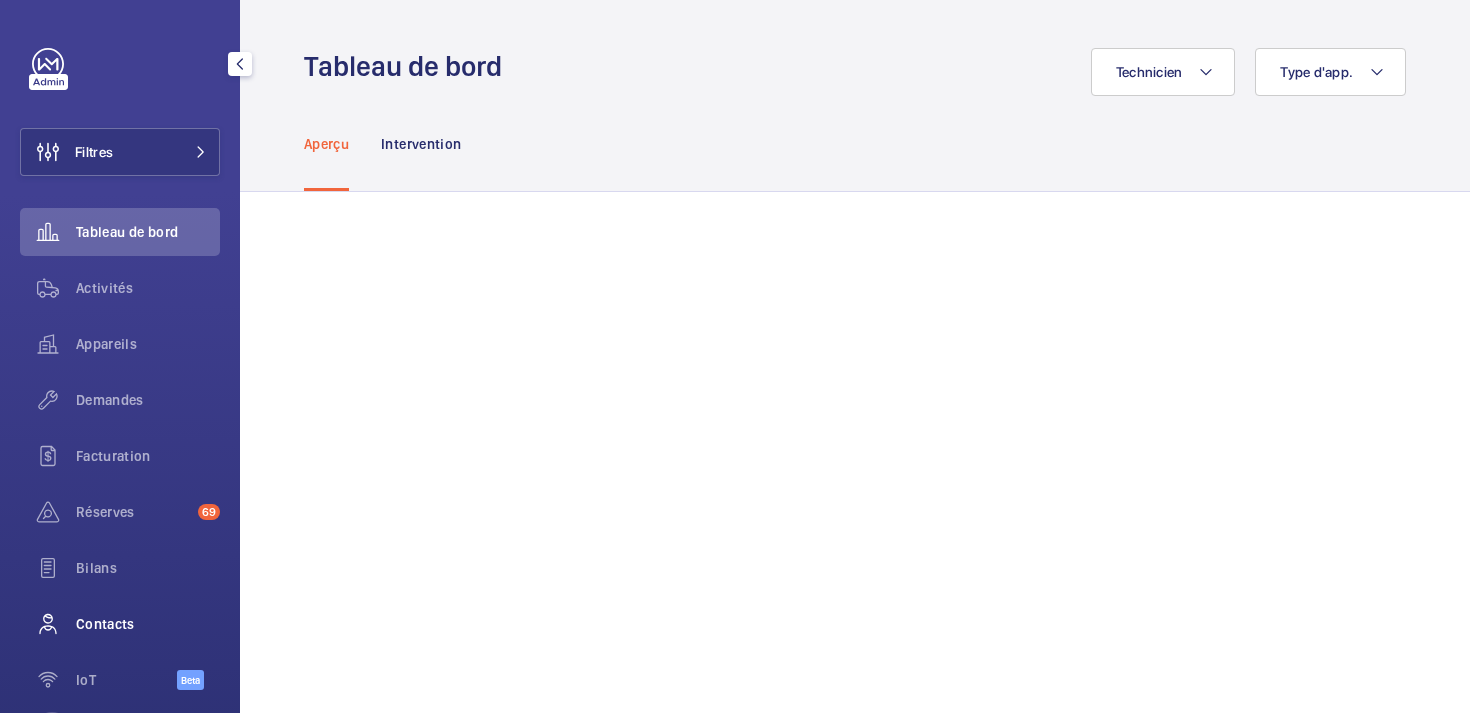 click on "Contacts" 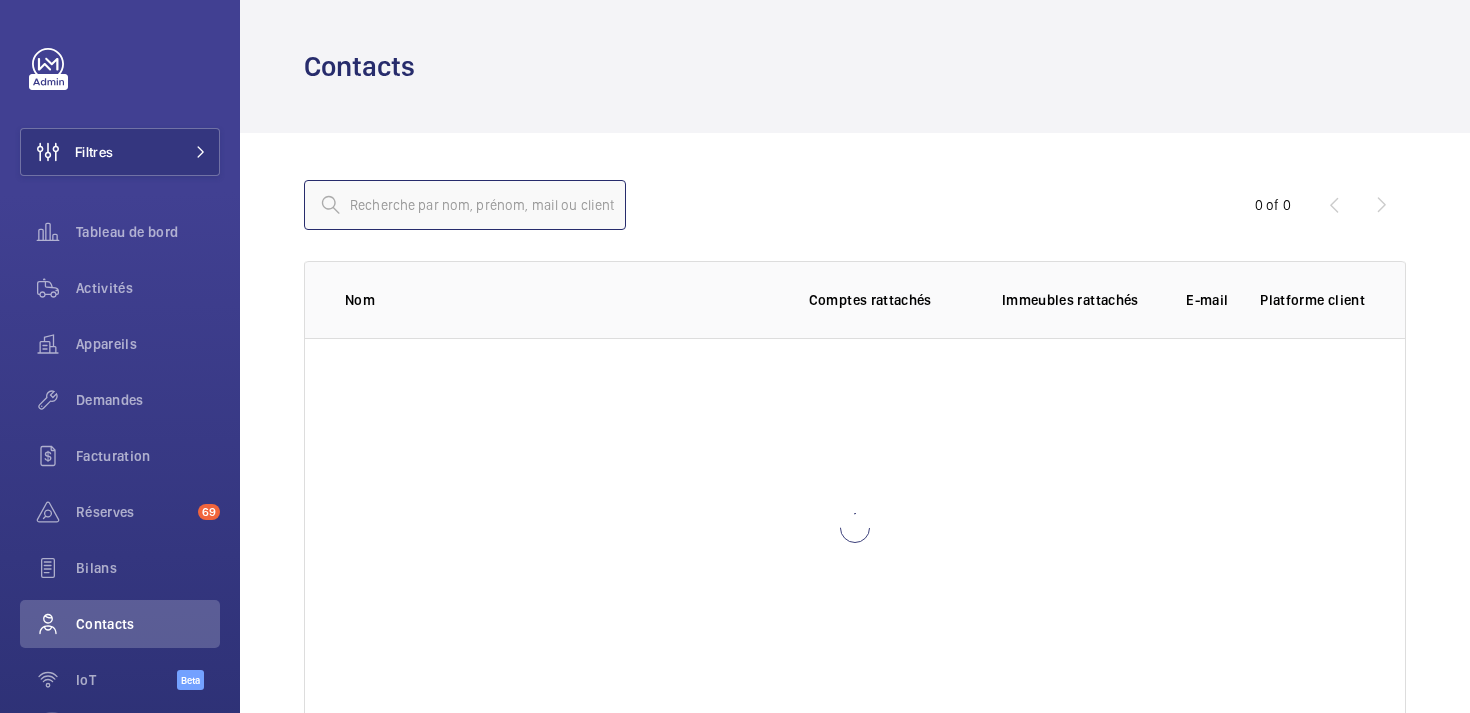 click 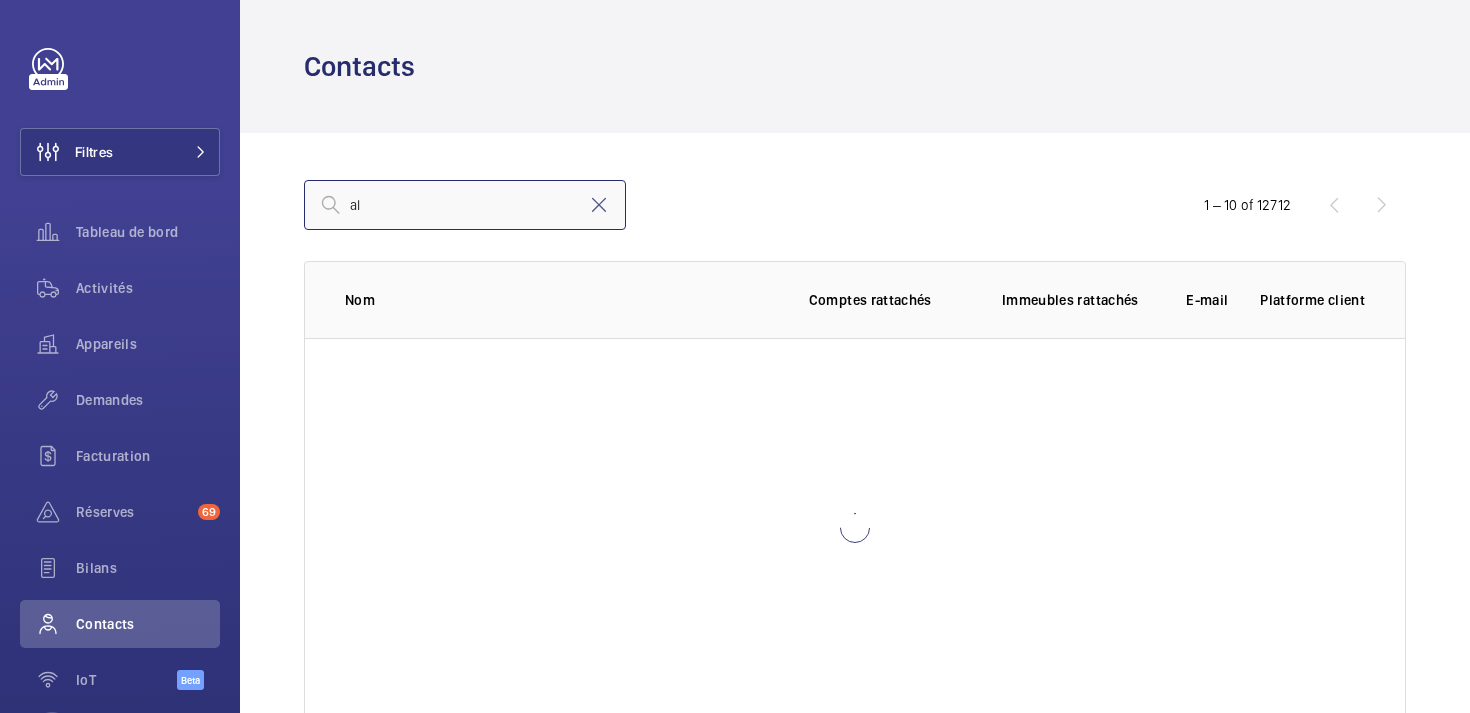type on "a" 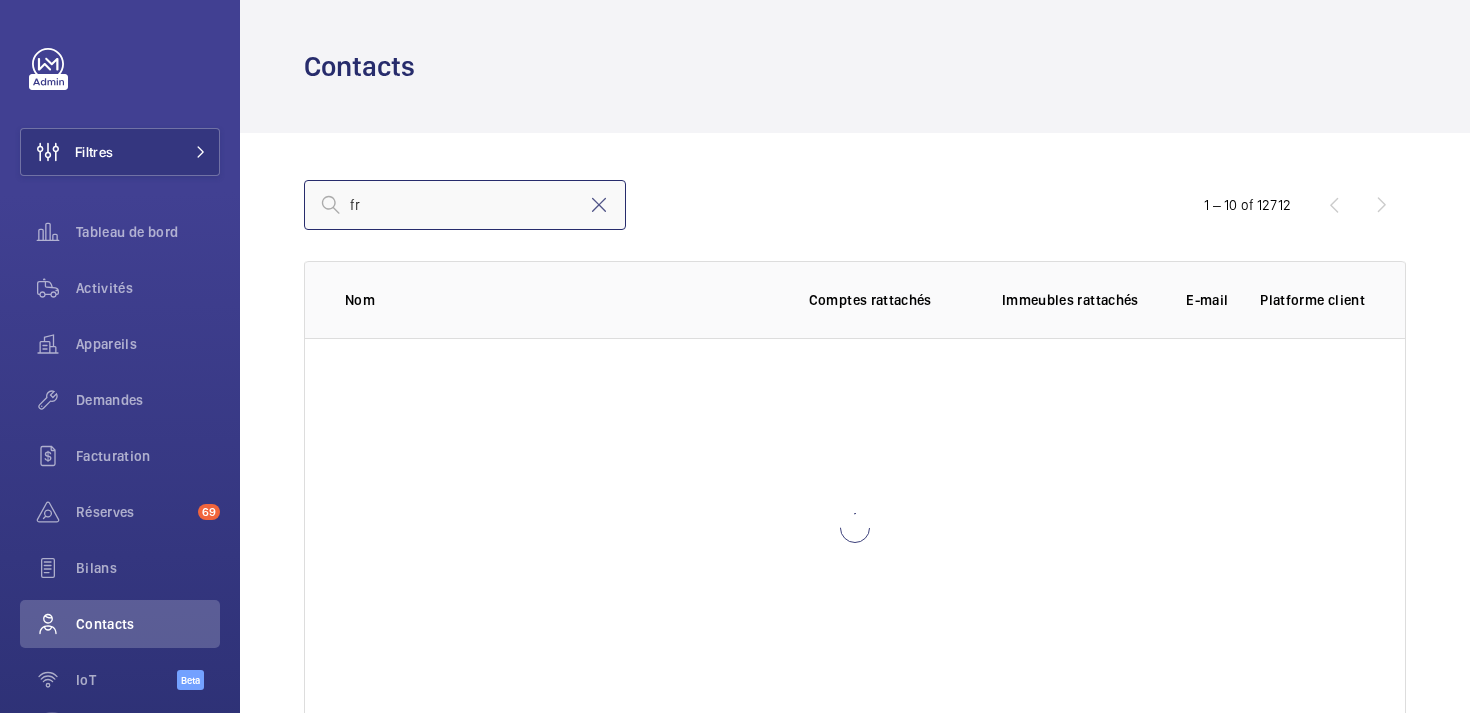 type on "f" 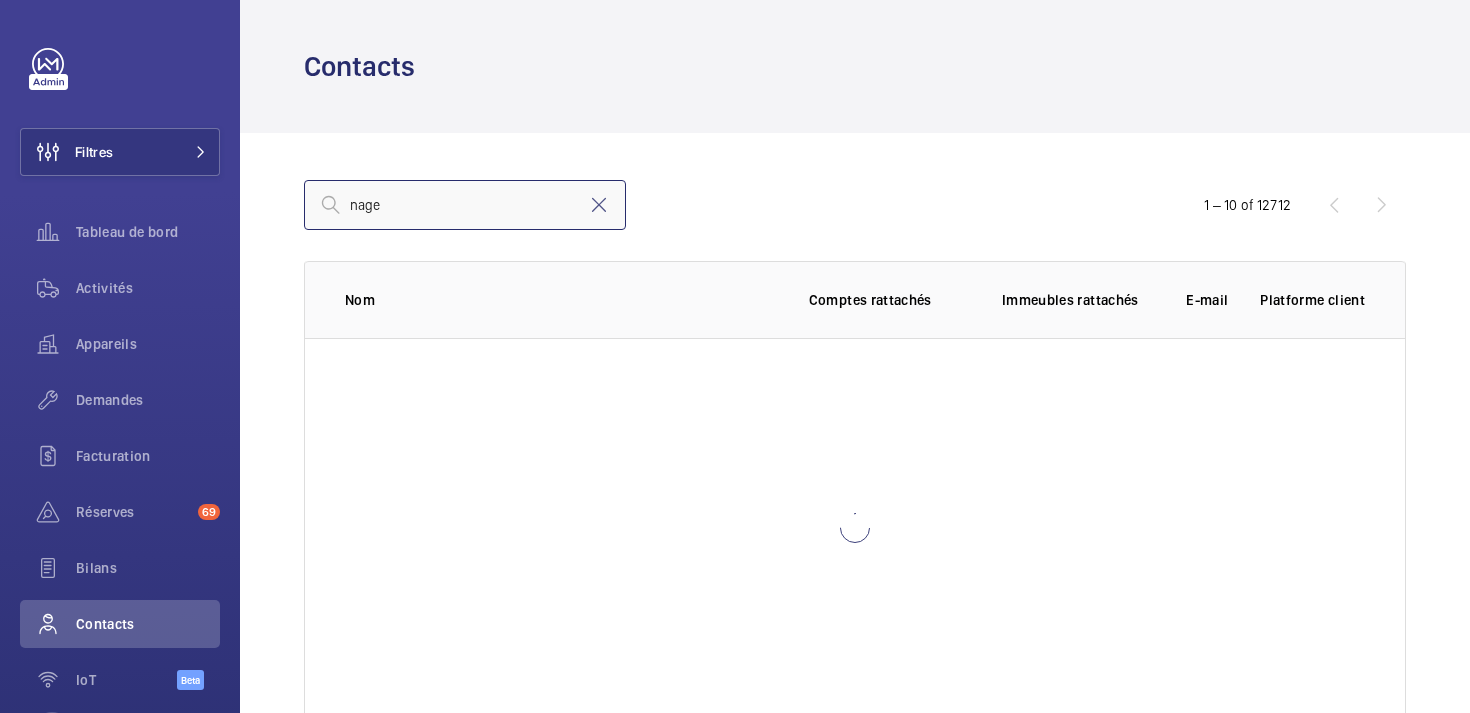 type on "[NAME]" 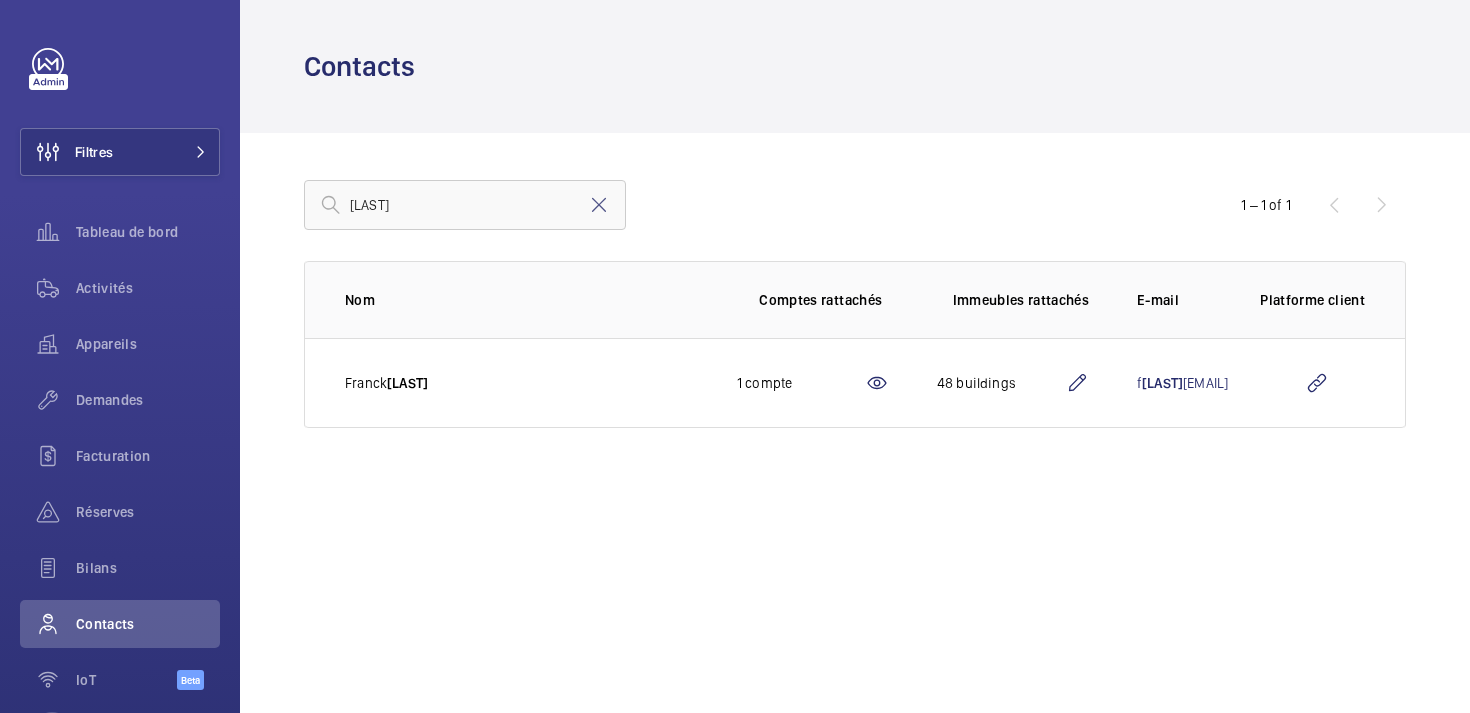scroll, scrollTop: 0, scrollLeft: 0, axis: both 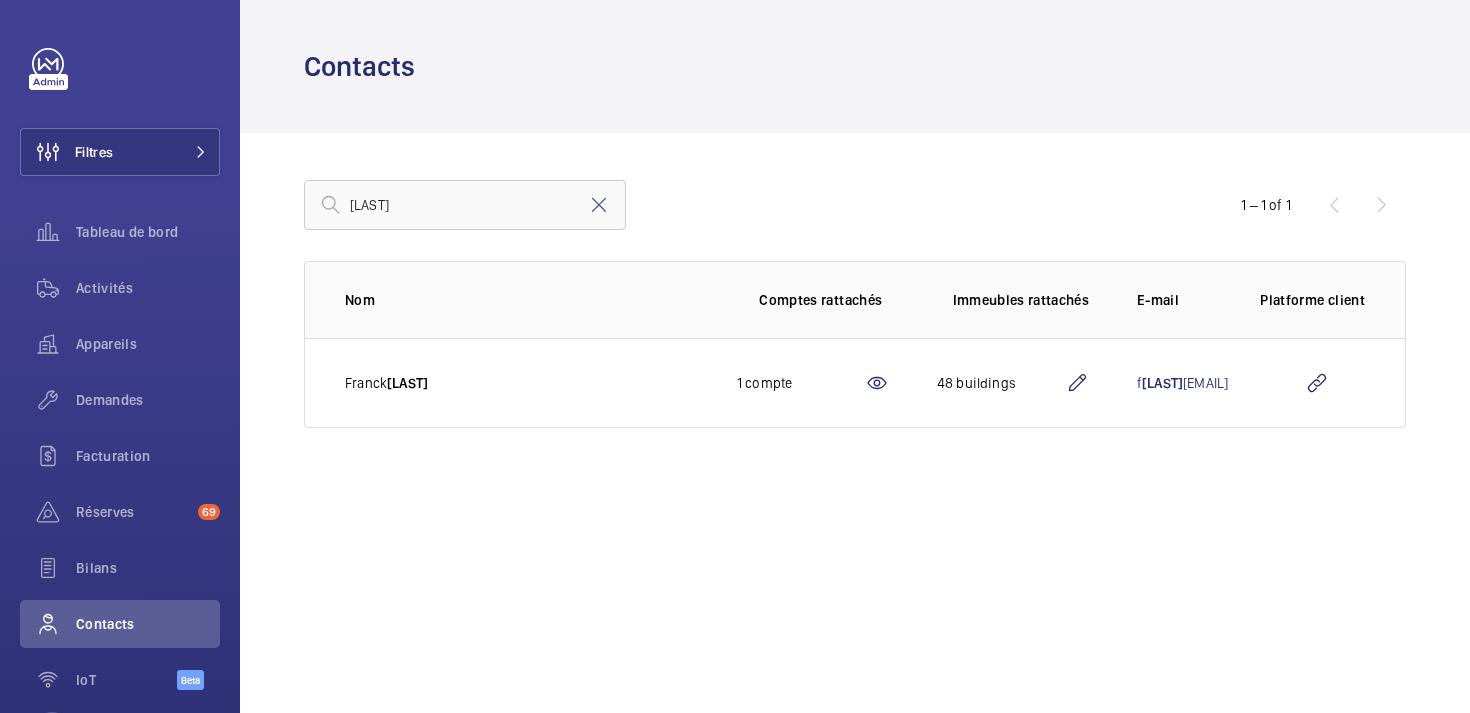 click on "Contacts  nagel  1 – 1 of 1   Nom   Comptes rattachés   Immeubles rattachés   E-mail   Platforme client  Franck  Nagel  1 compte  48 buildings f nagel @armonia.team" 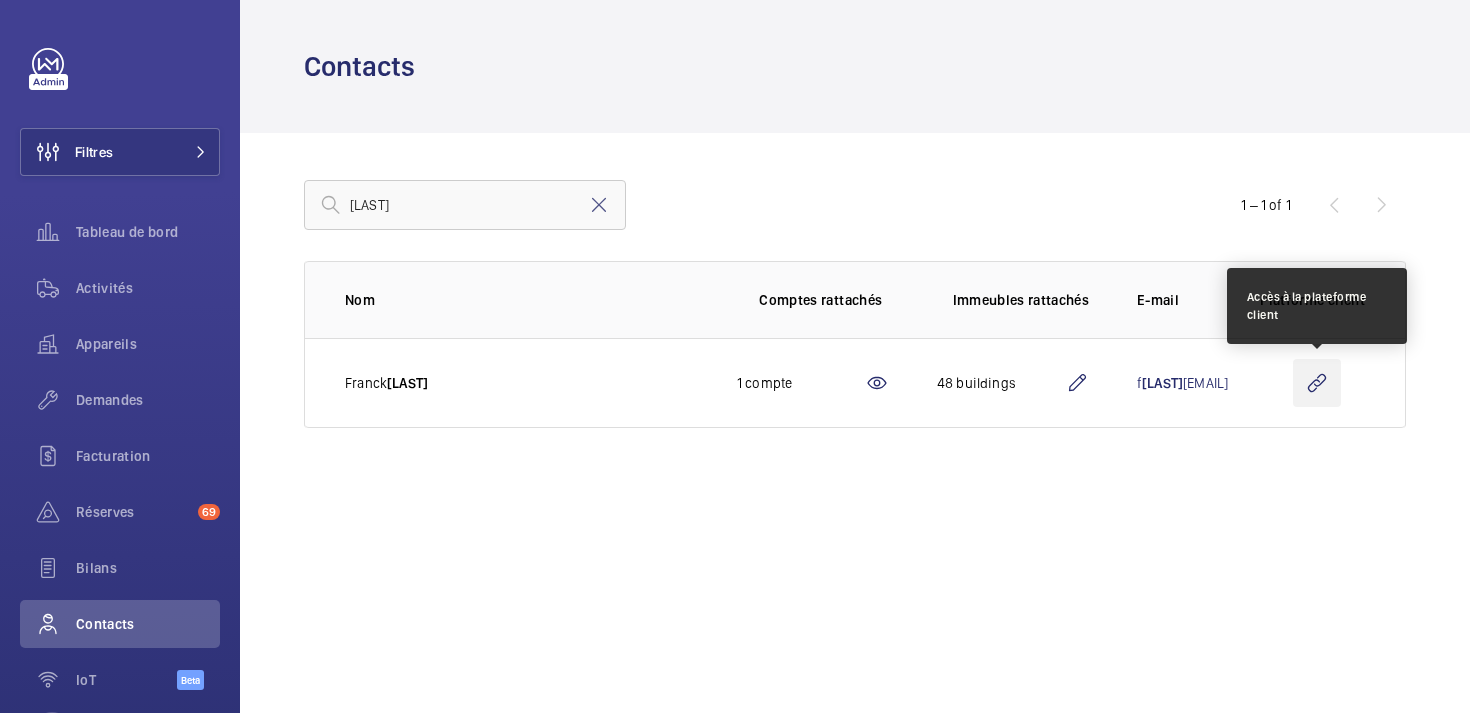 click 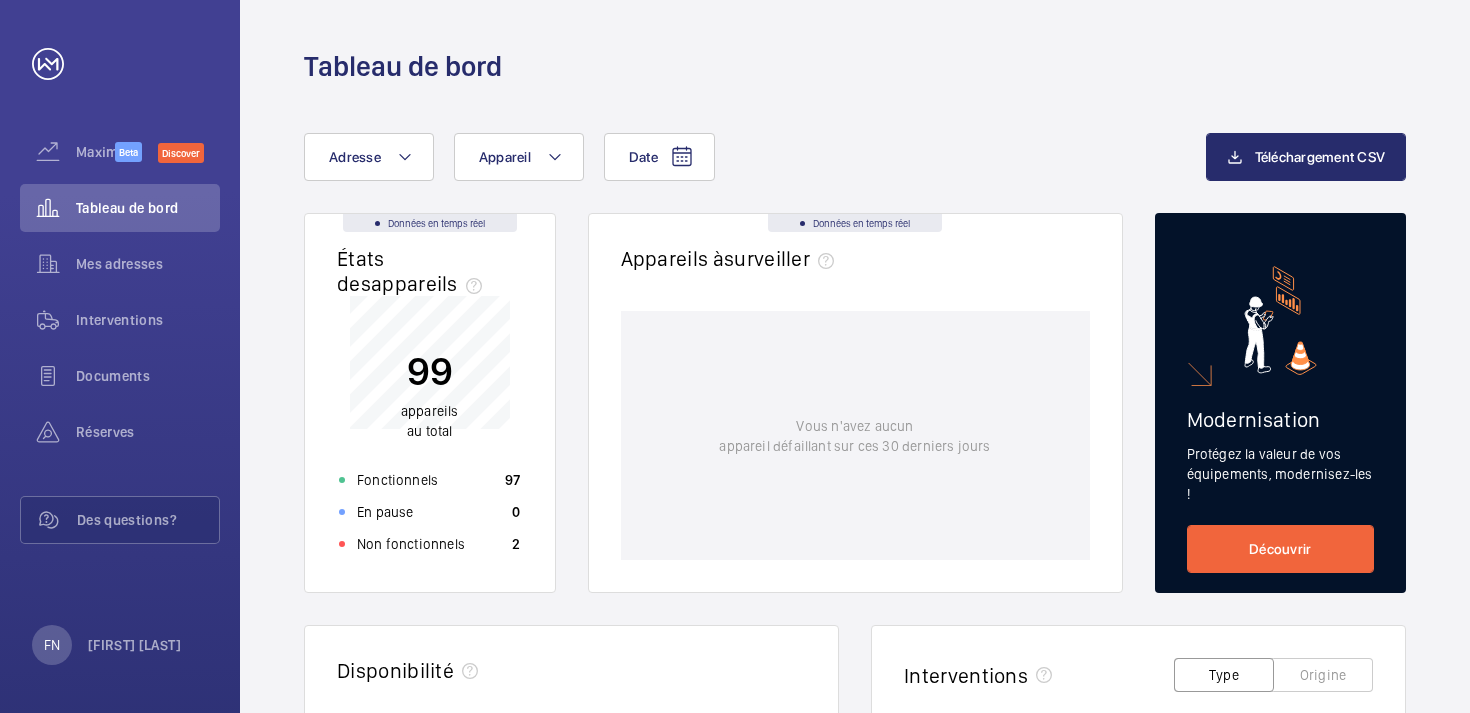 scroll, scrollTop: 0, scrollLeft: 0, axis: both 